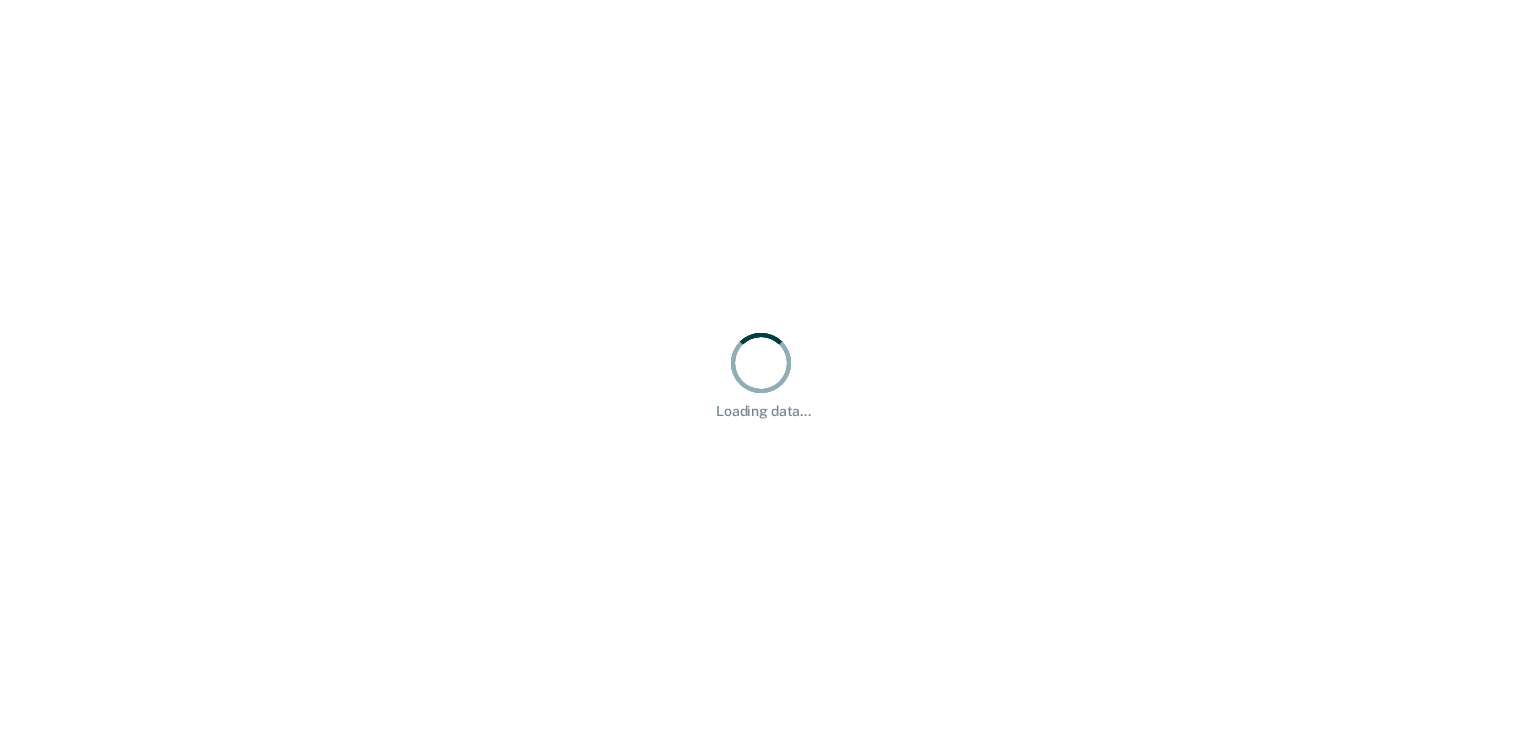 scroll, scrollTop: 0, scrollLeft: 0, axis: both 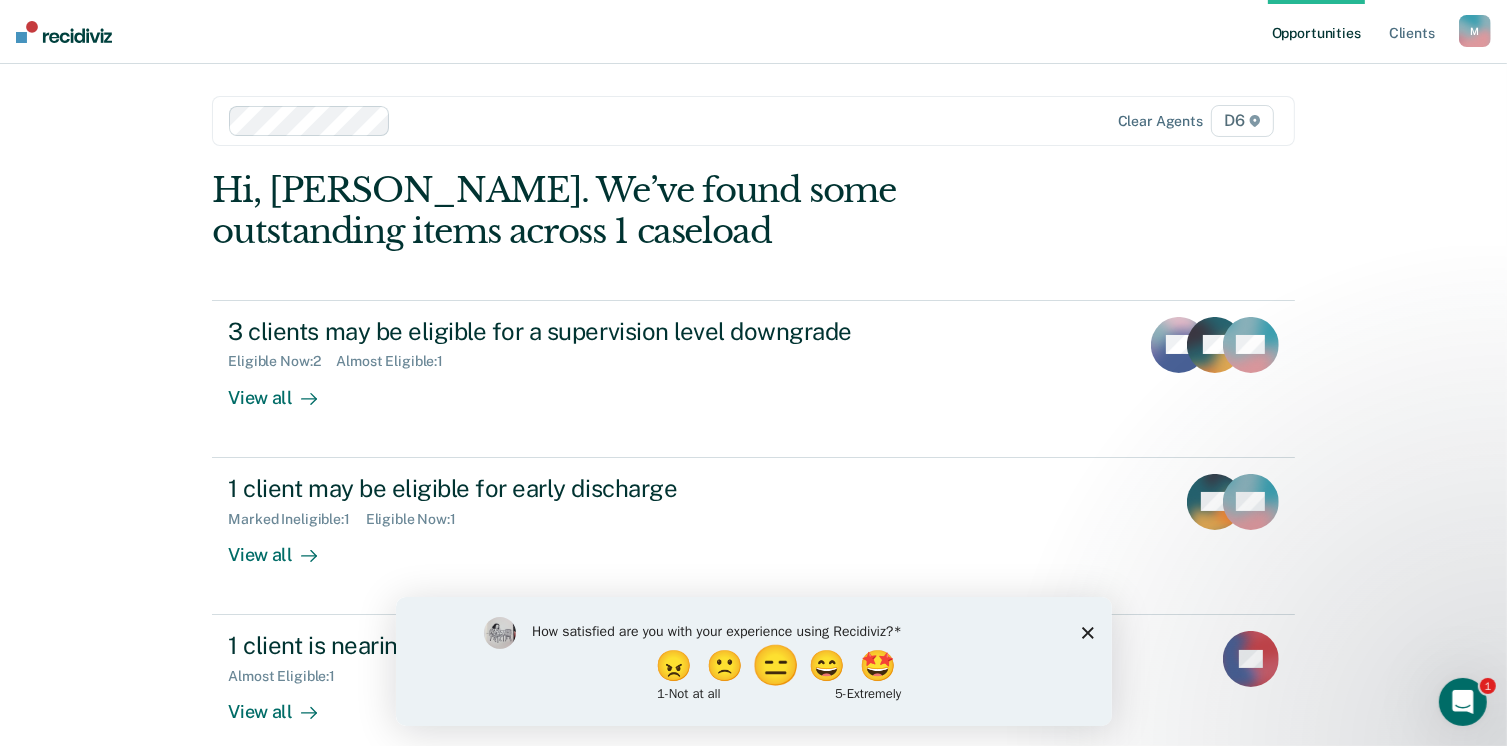 click on "😑" at bounding box center [777, 665] 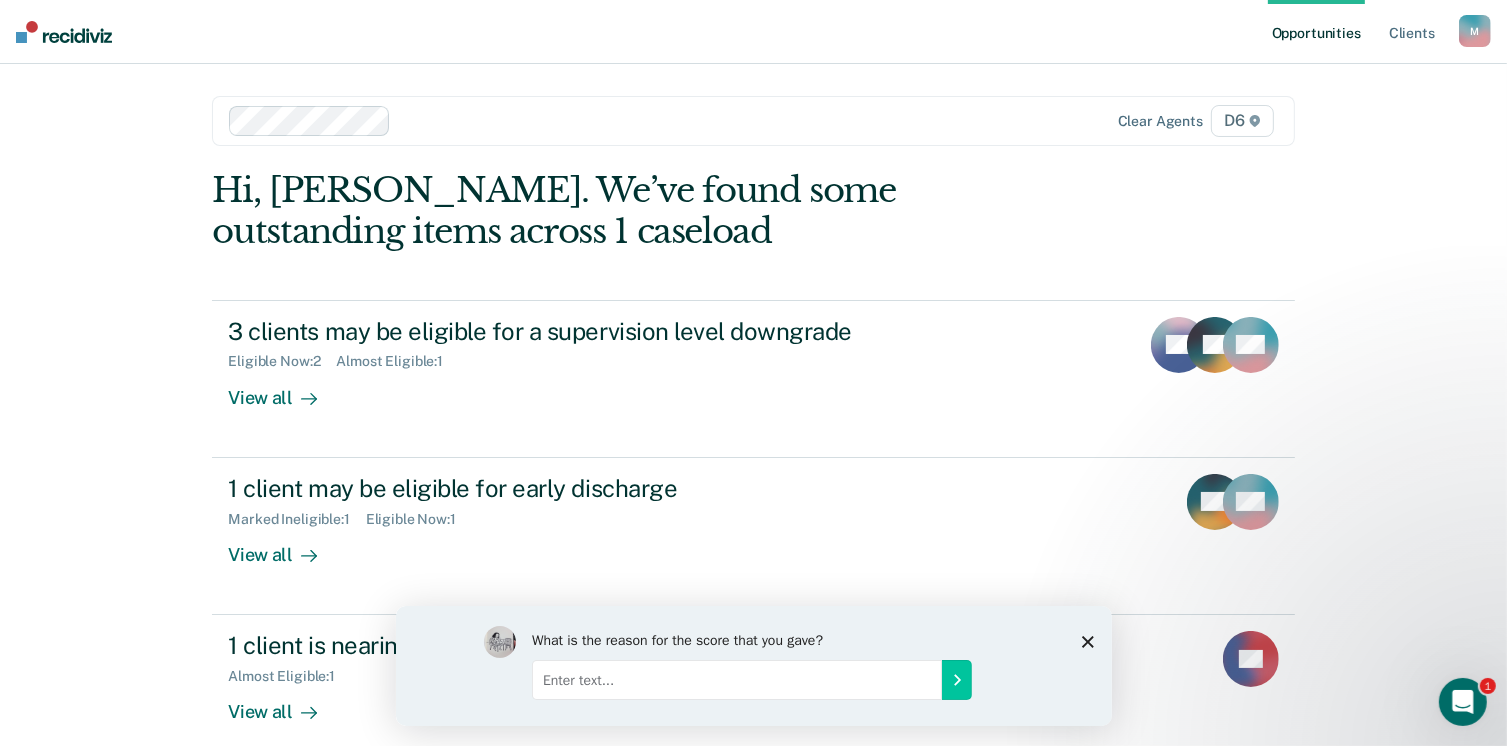 click 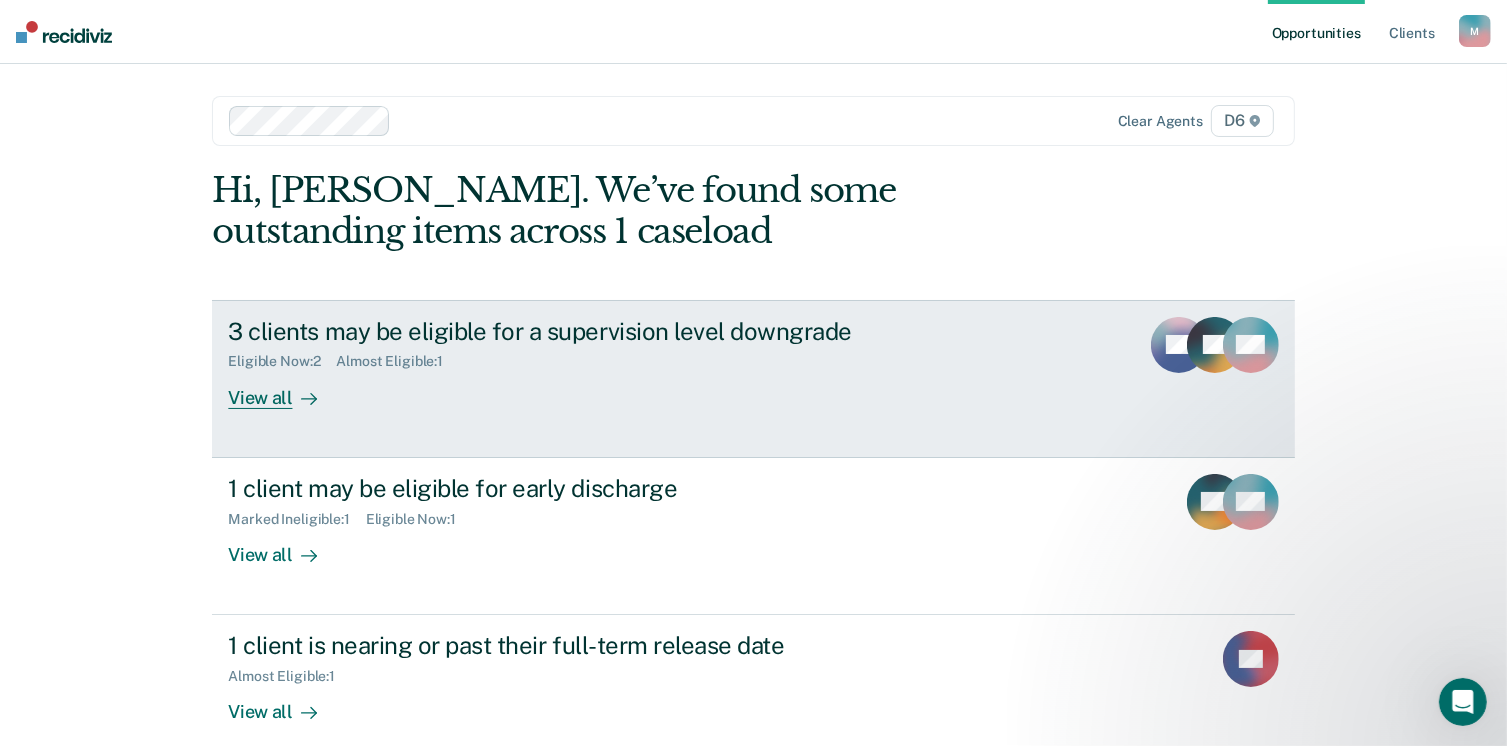 click on "View all" at bounding box center [284, 389] 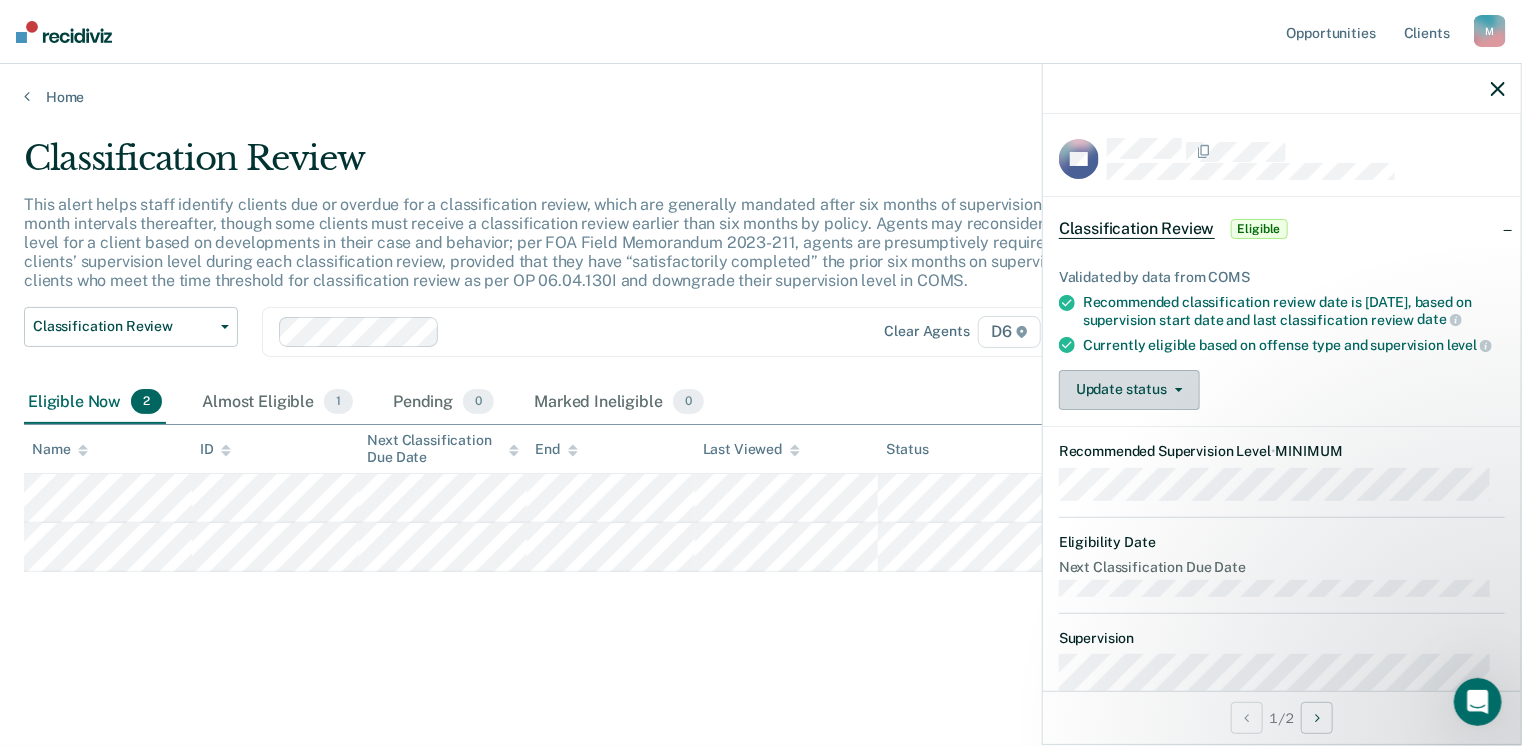 click on "Update status" at bounding box center (1129, 390) 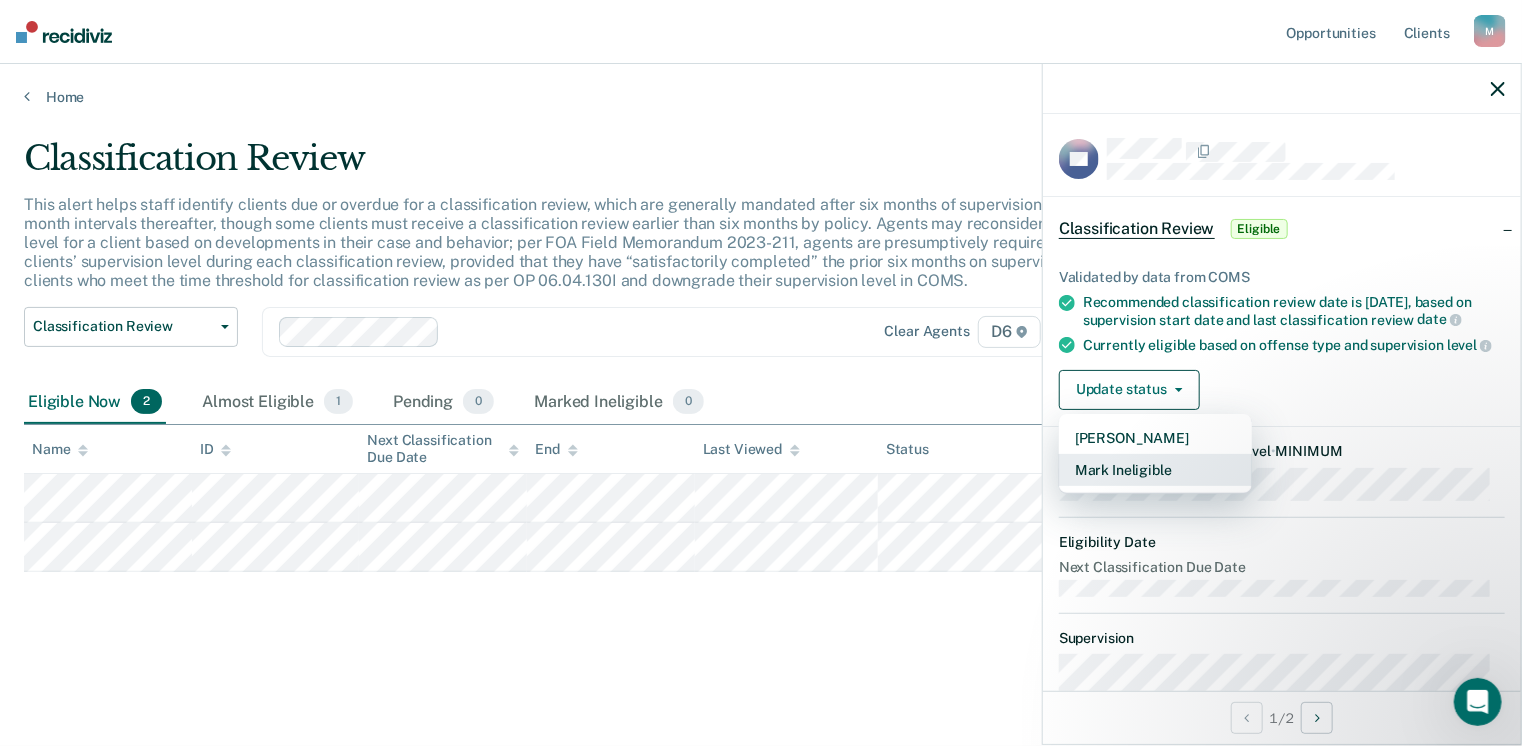 click on "Mark Ineligible" at bounding box center (1155, 470) 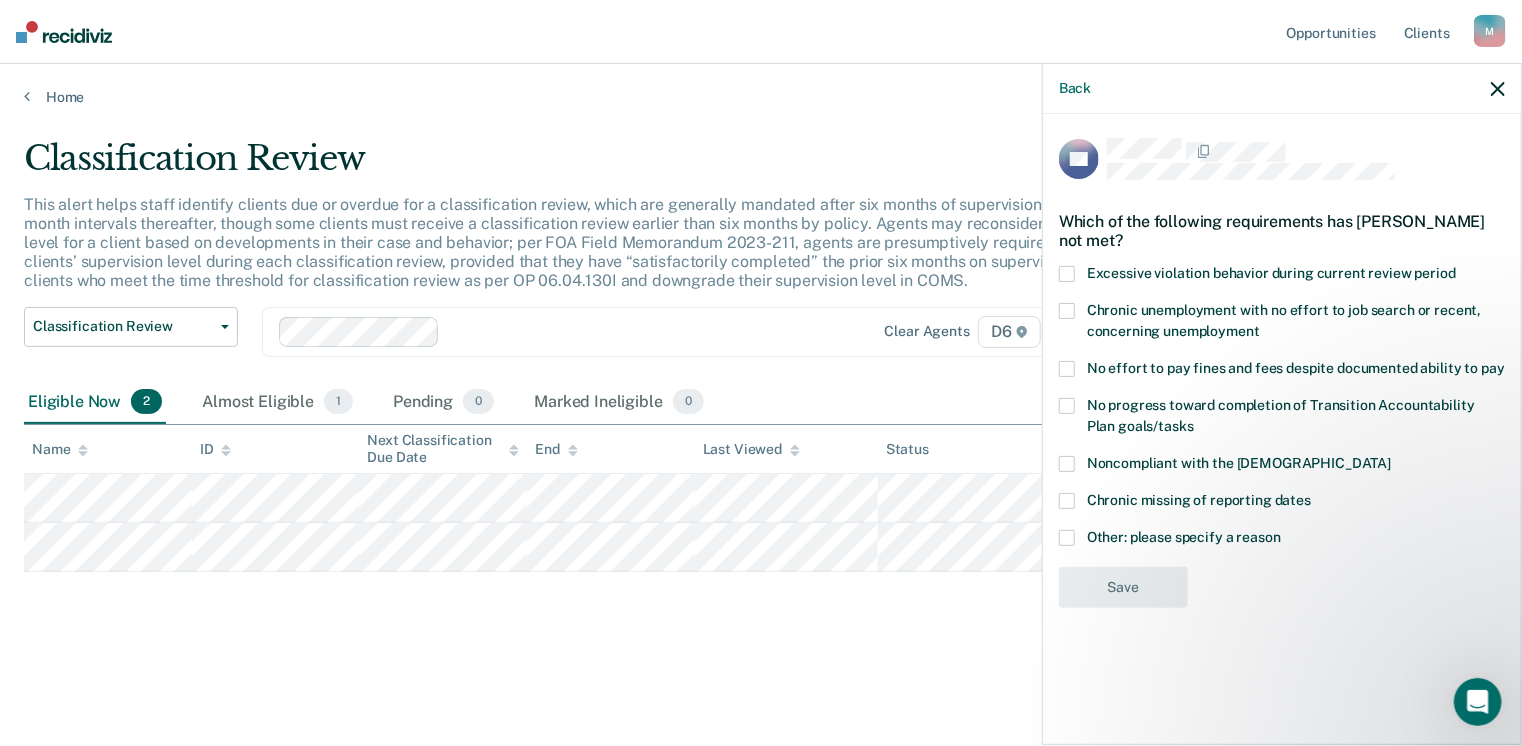 click at bounding box center [1067, 369] 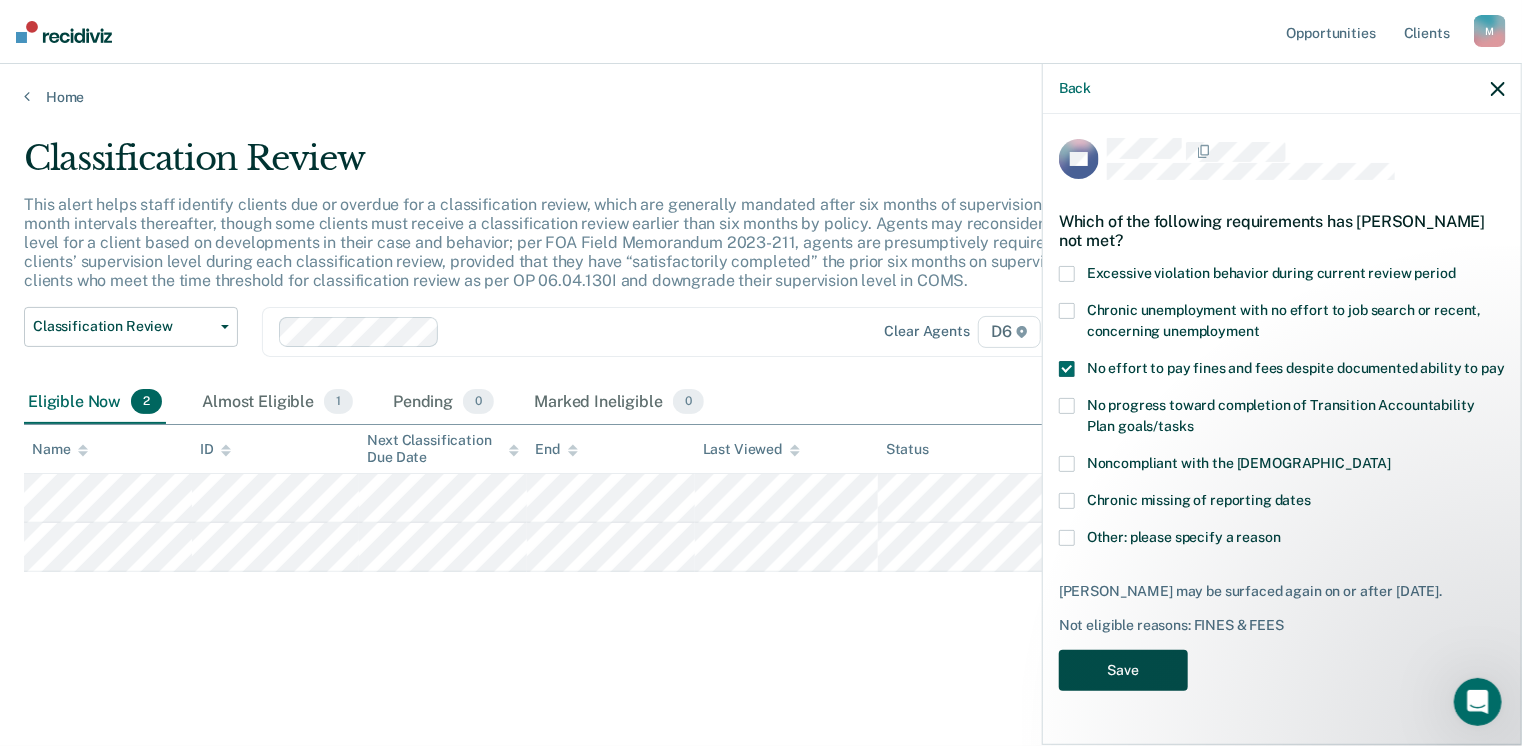 click on "Save" at bounding box center [1123, 670] 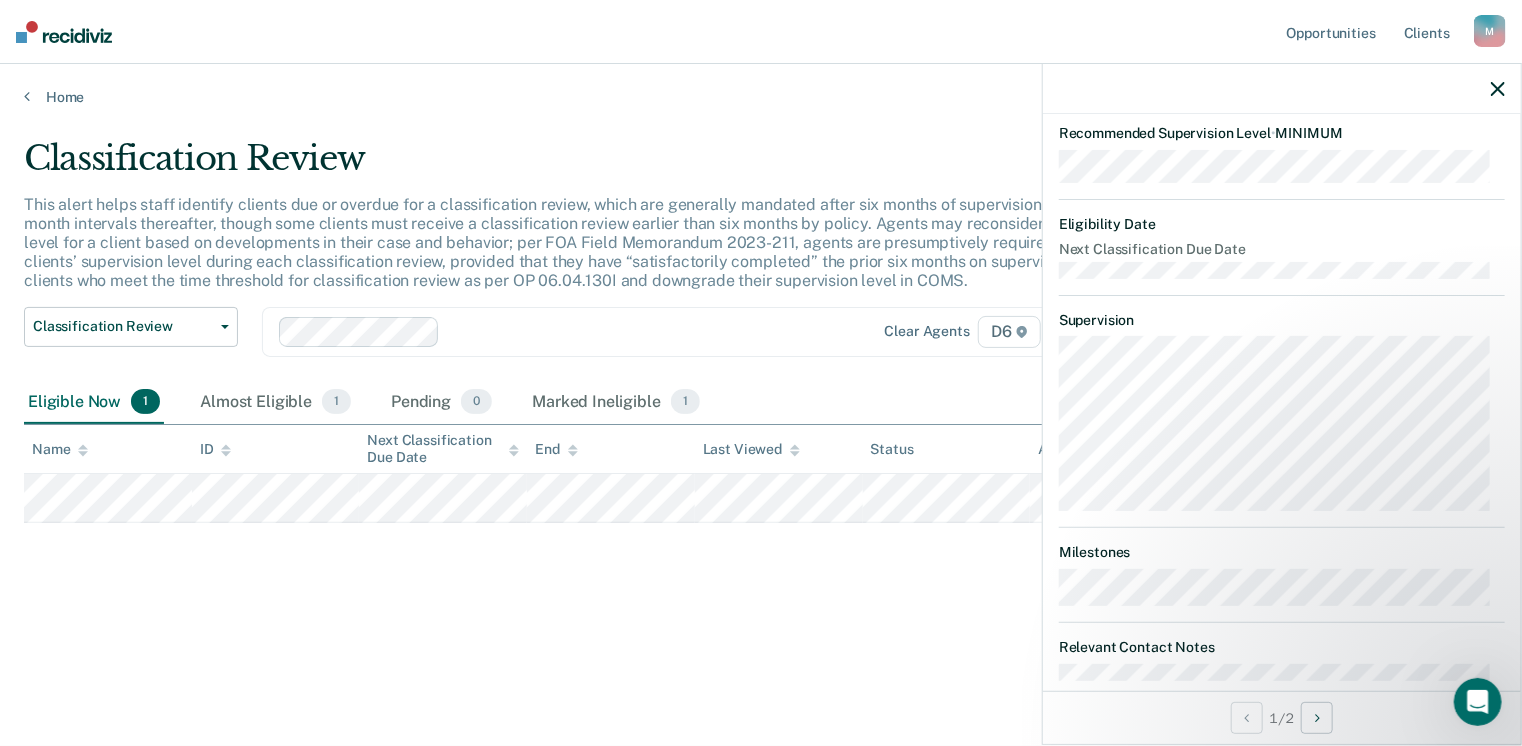 scroll, scrollTop: 506, scrollLeft: 0, axis: vertical 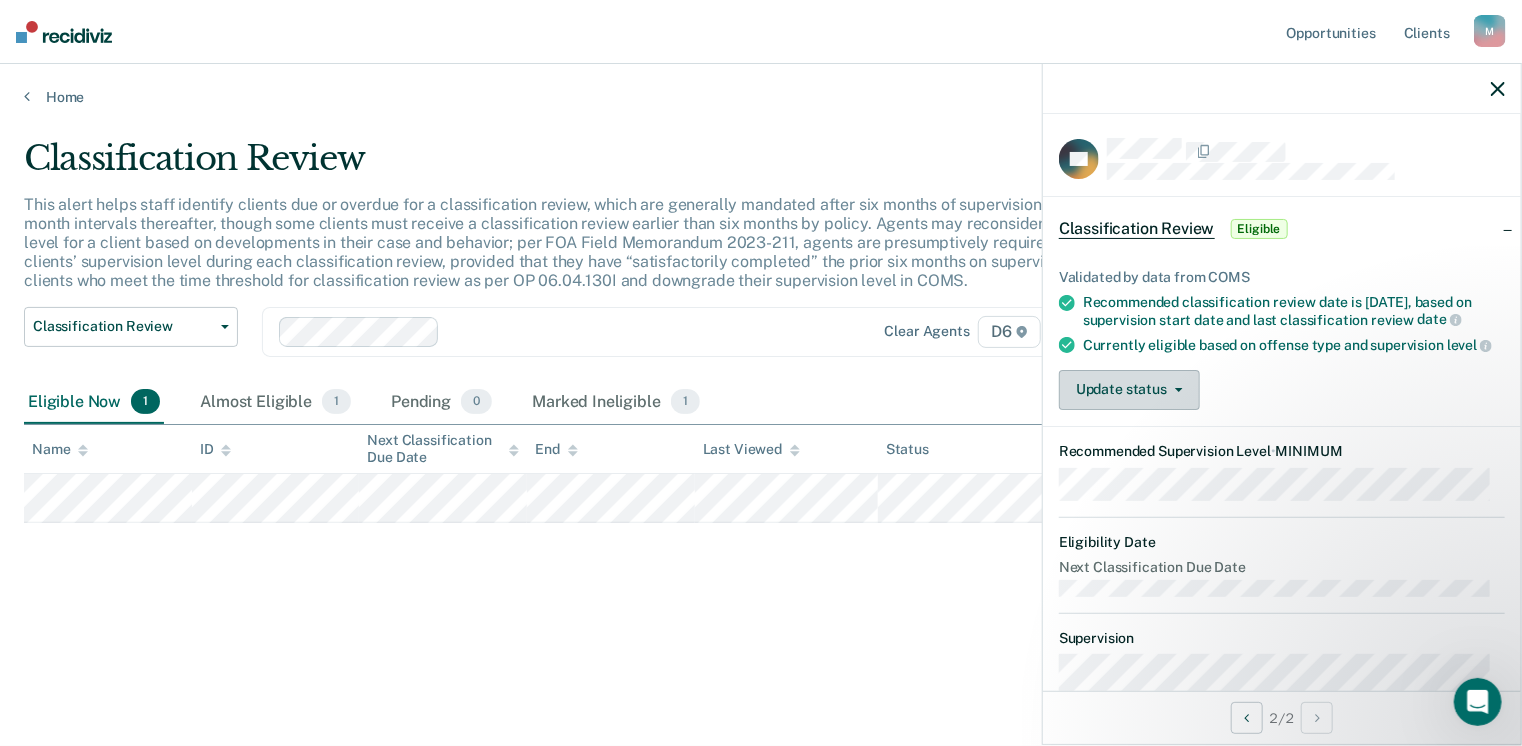click 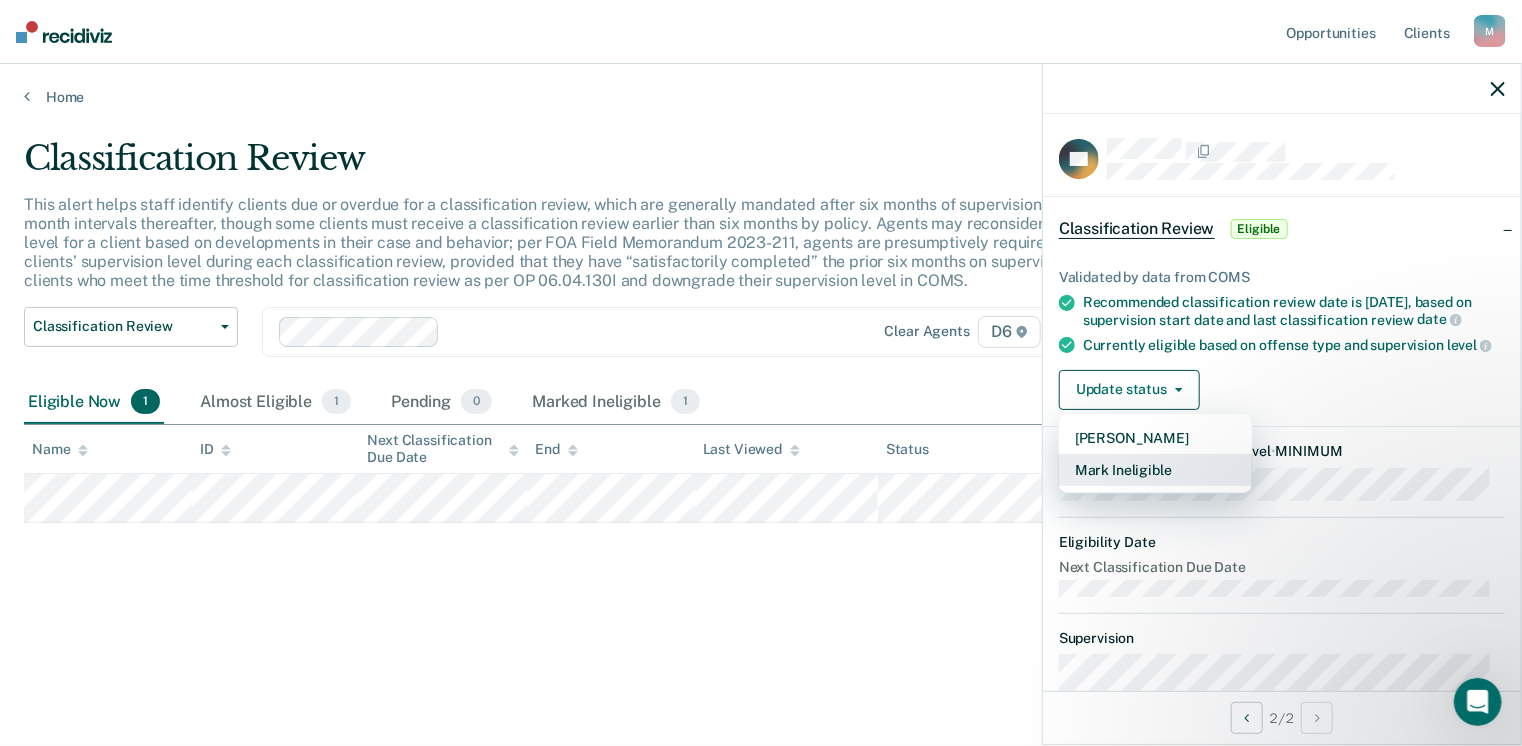 click on "Mark Ineligible" at bounding box center [1155, 470] 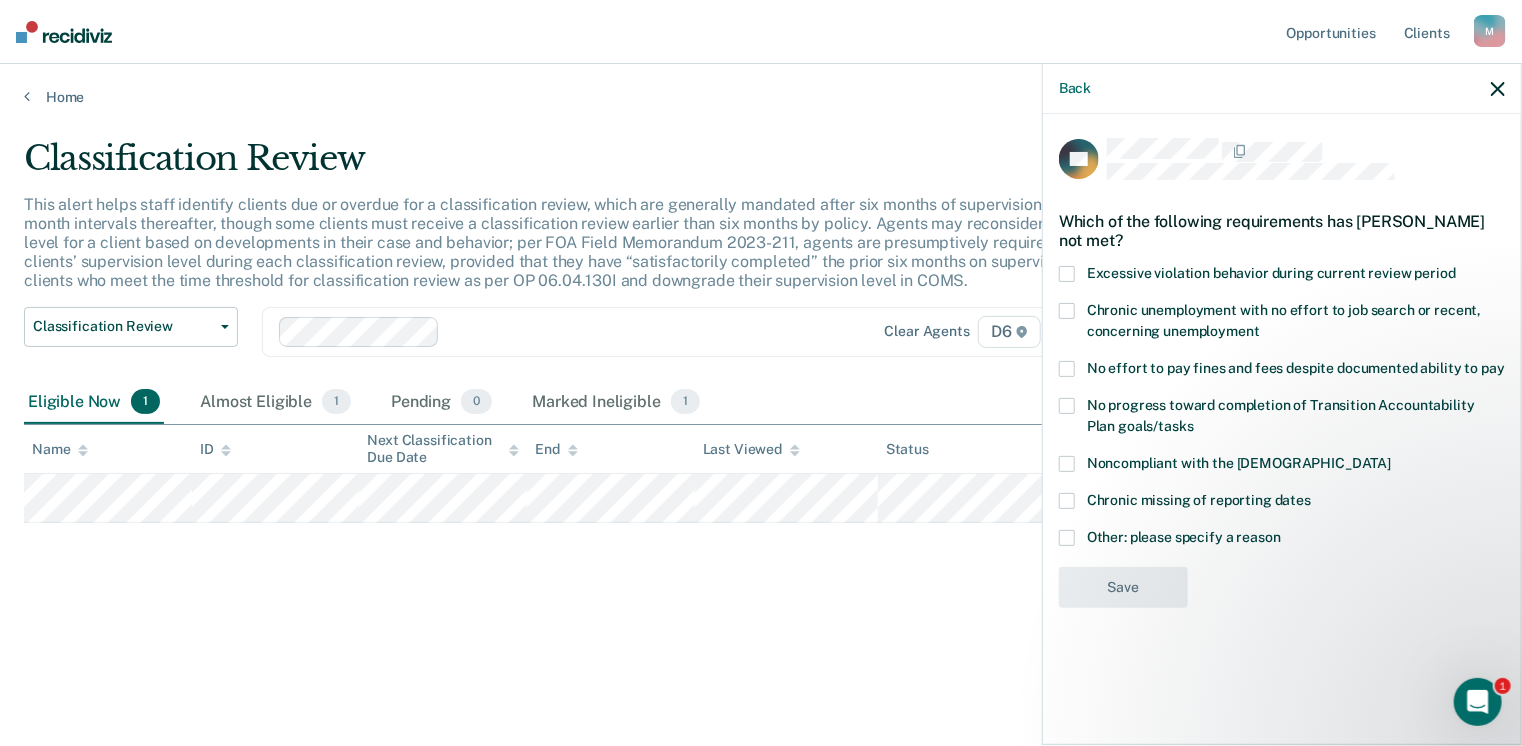 click at bounding box center [1067, 369] 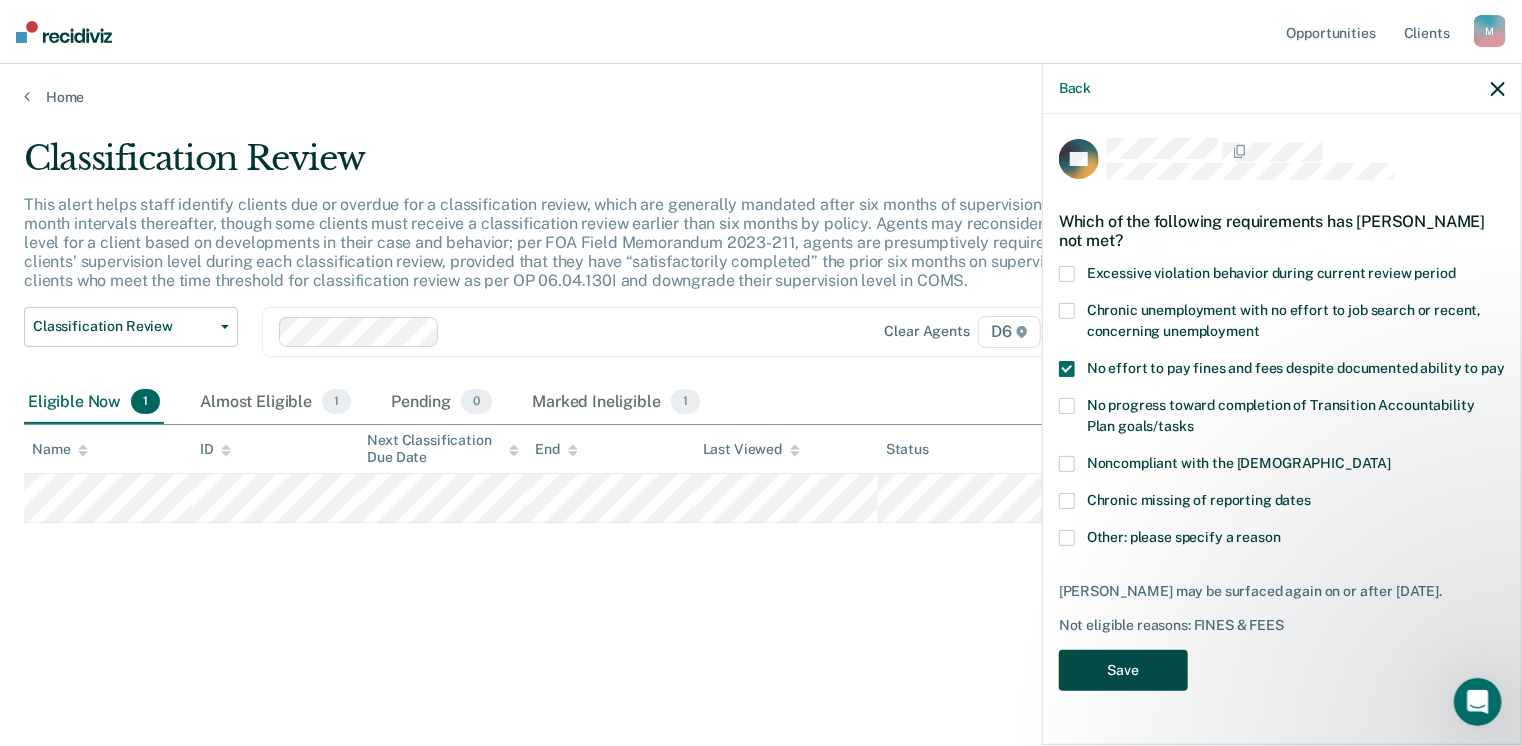 click on "Save" at bounding box center [1123, 670] 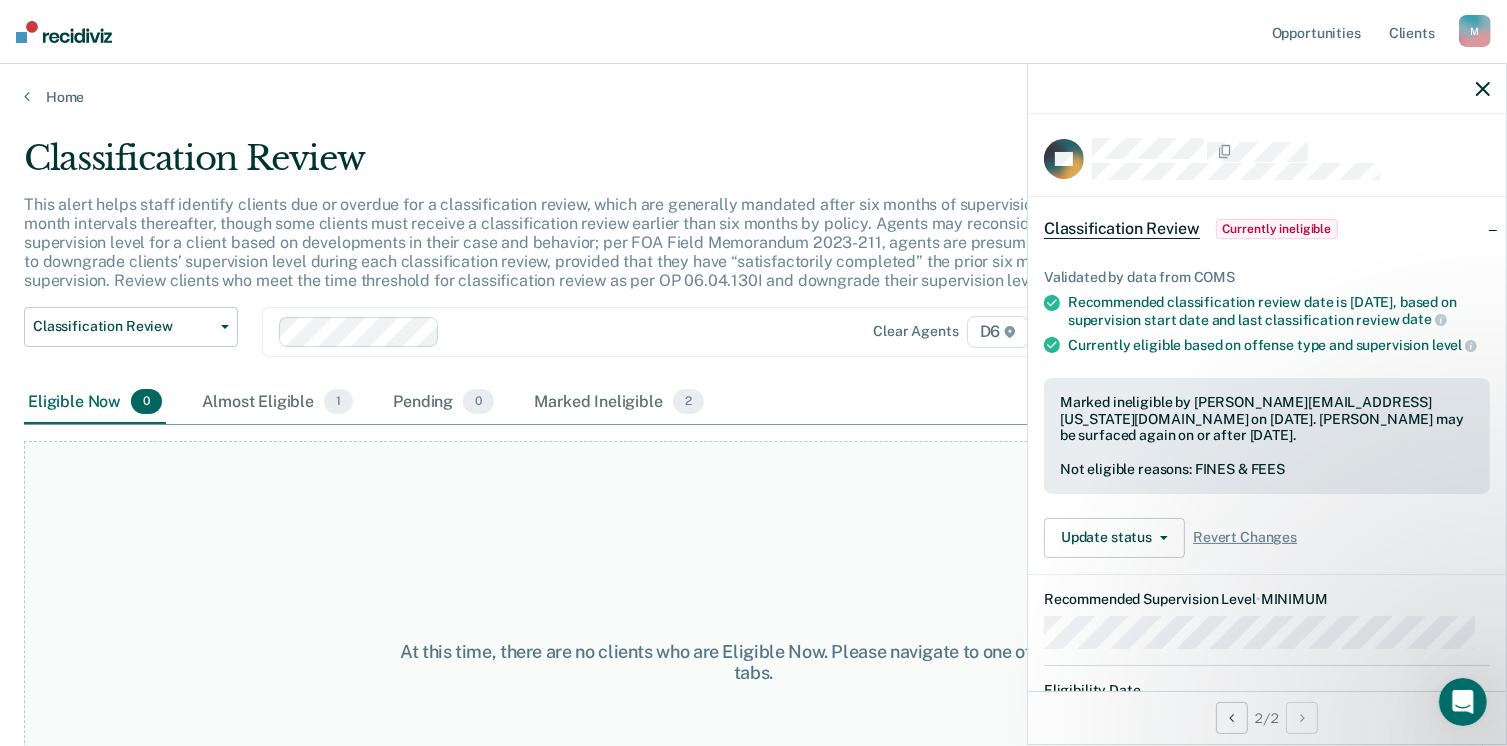 click 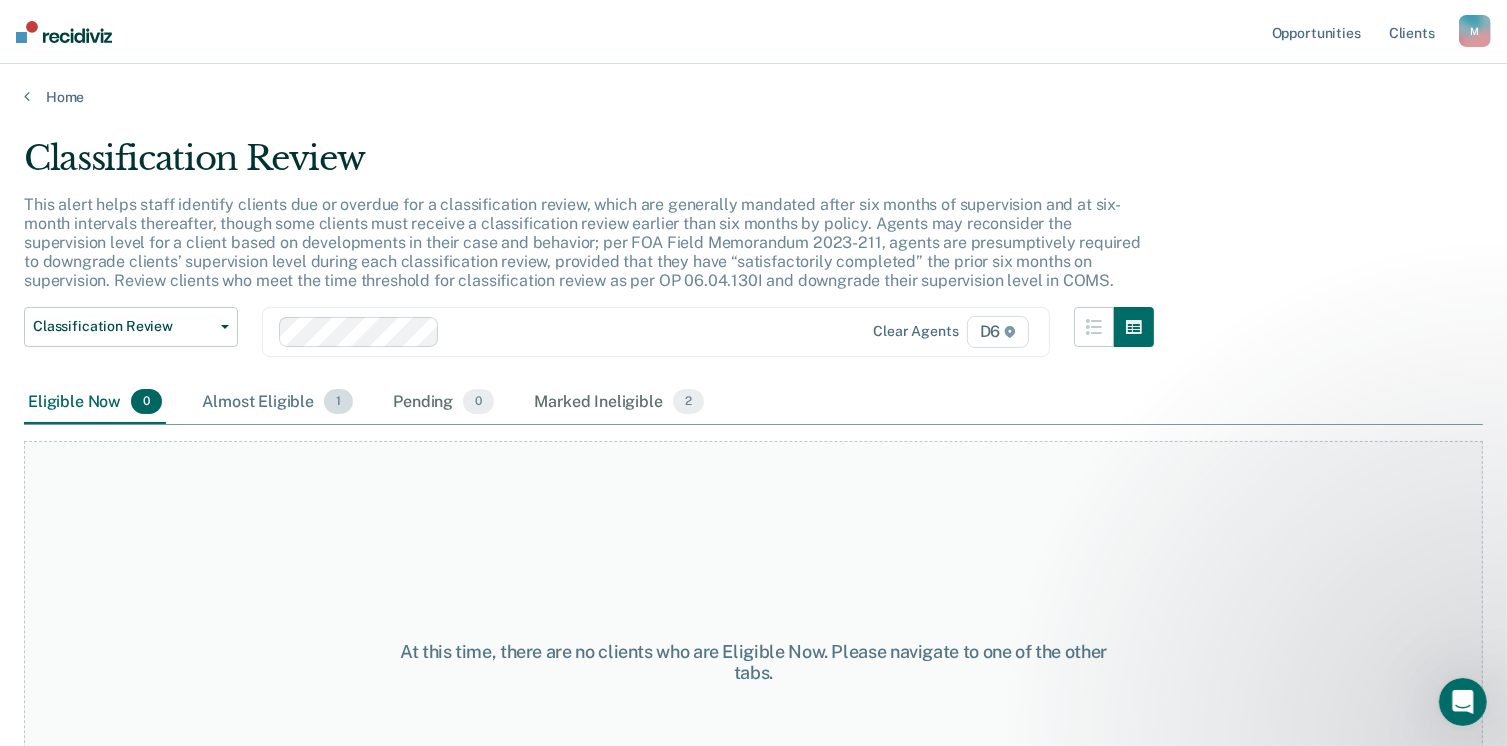 click on "Almost Eligible 1" at bounding box center [277, 403] 